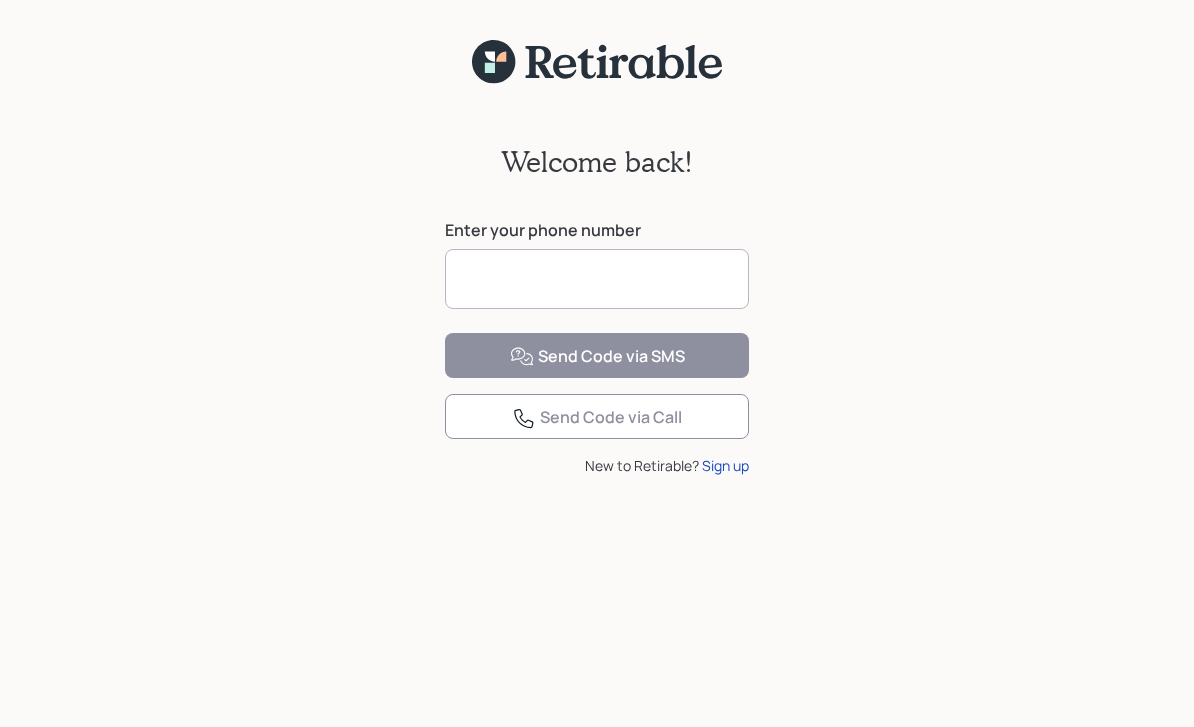 scroll, scrollTop: 129, scrollLeft: 0, axis: vertical 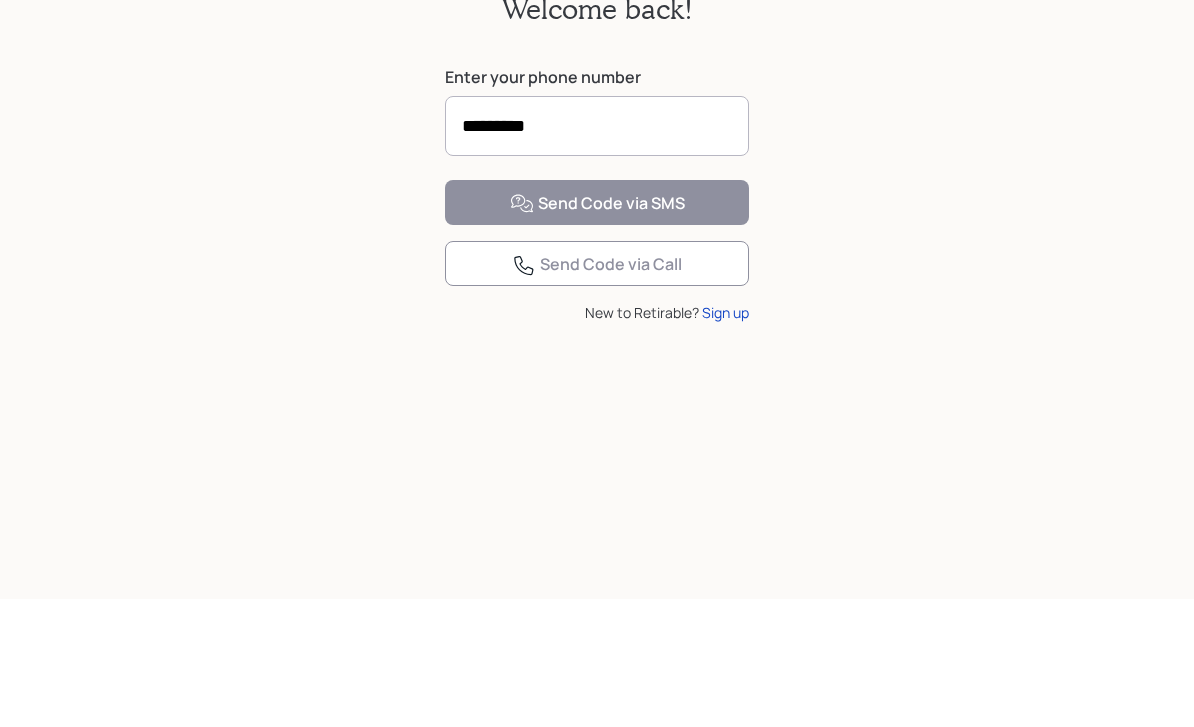 type on "**********" 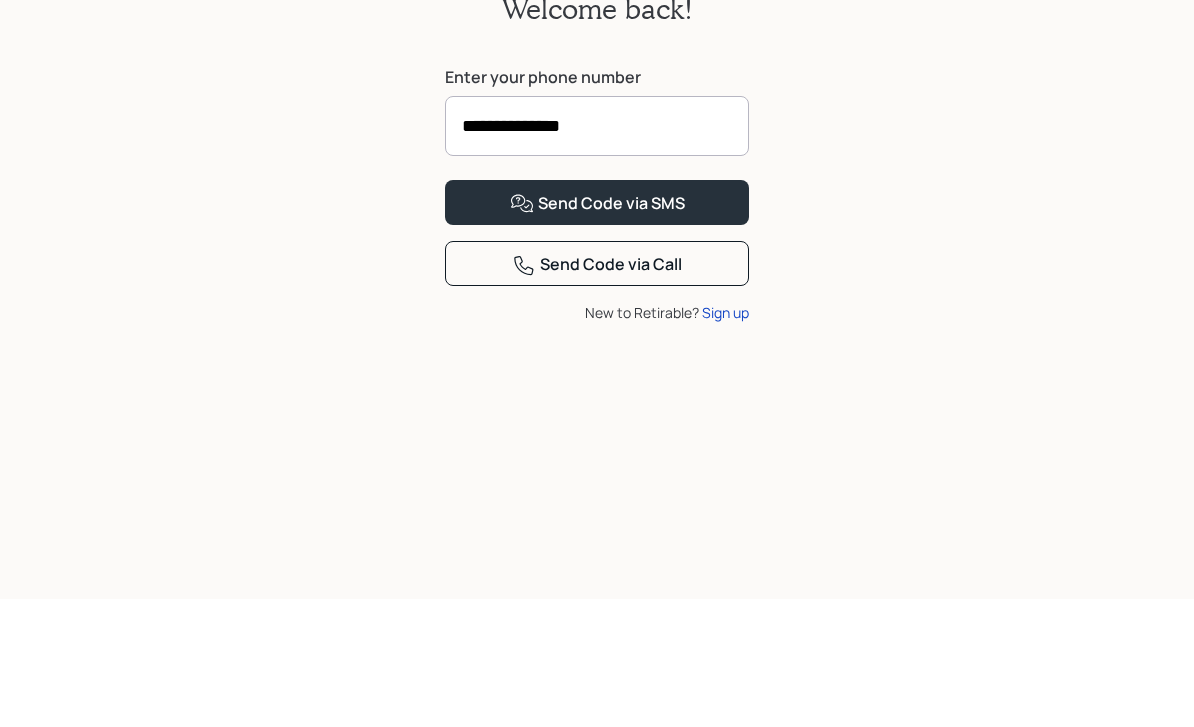click on "**********" at bounding box center (597, 393) 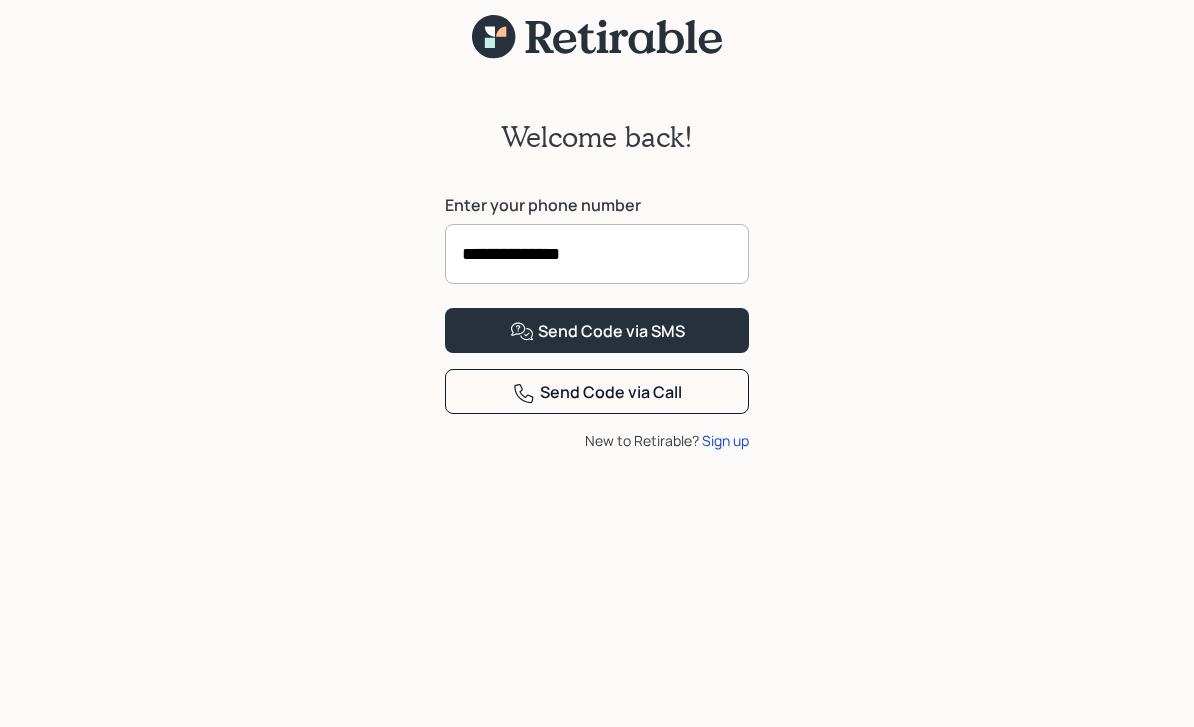 click on "Send Code via SMS" at bounding box center [597, 332] 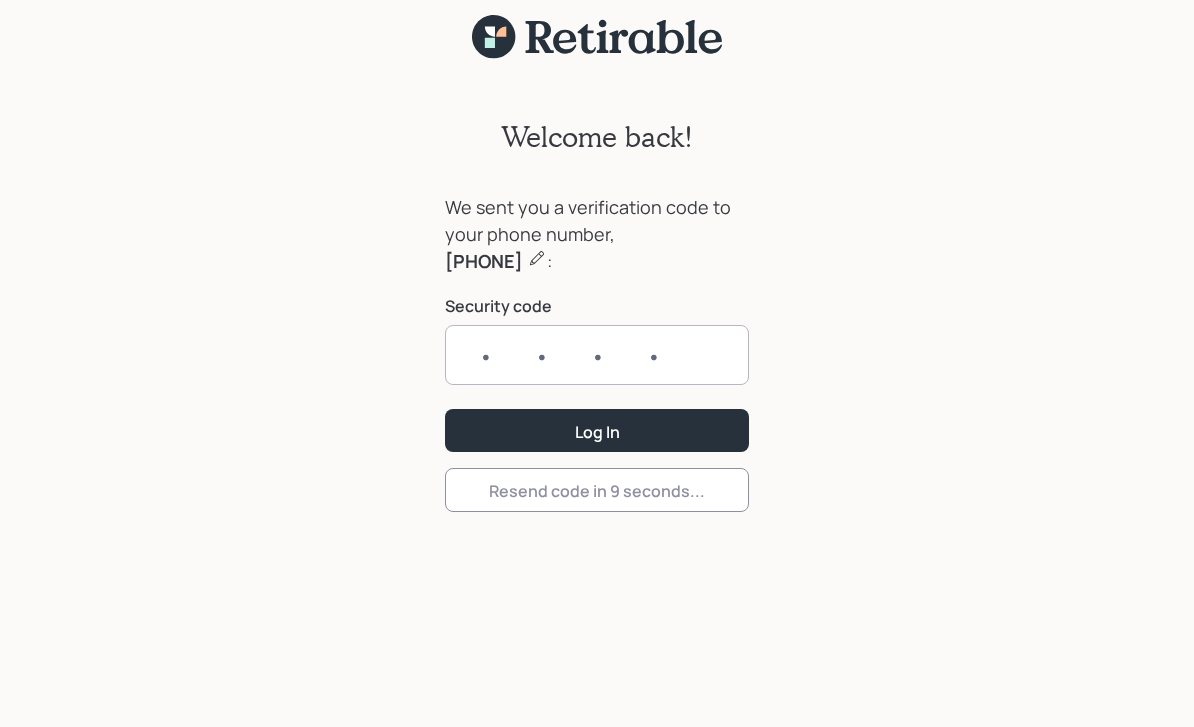 click at bounding box center [597, 355] 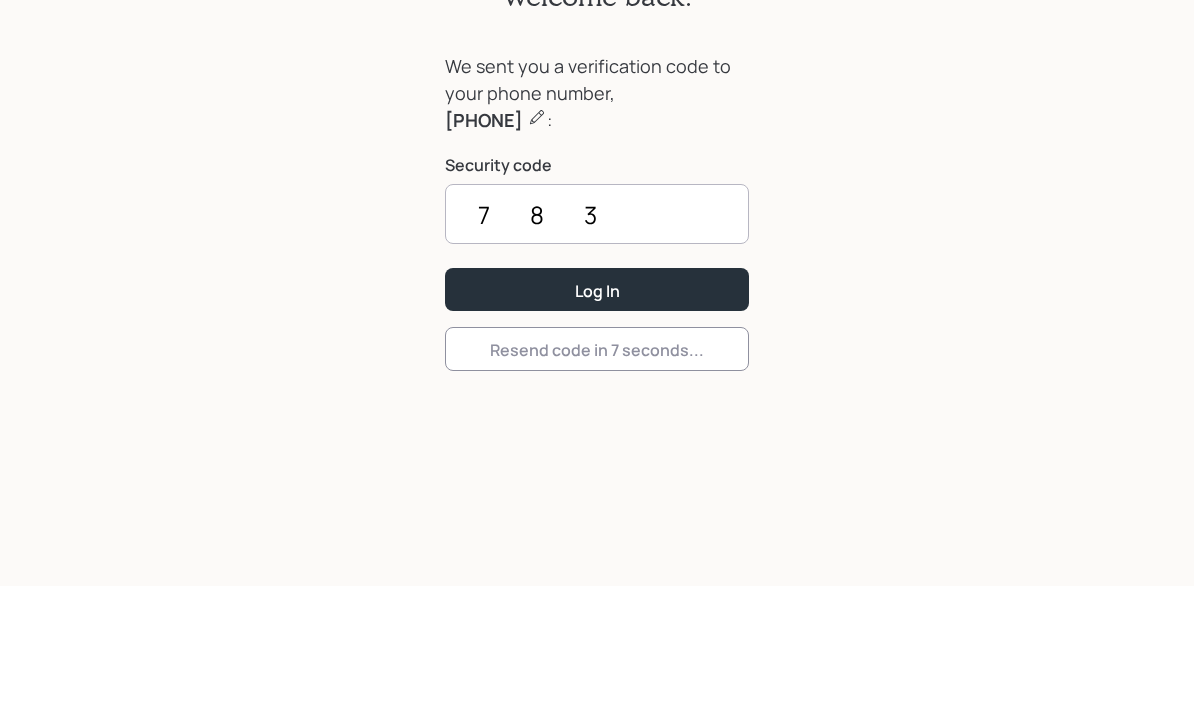 type on "7832" 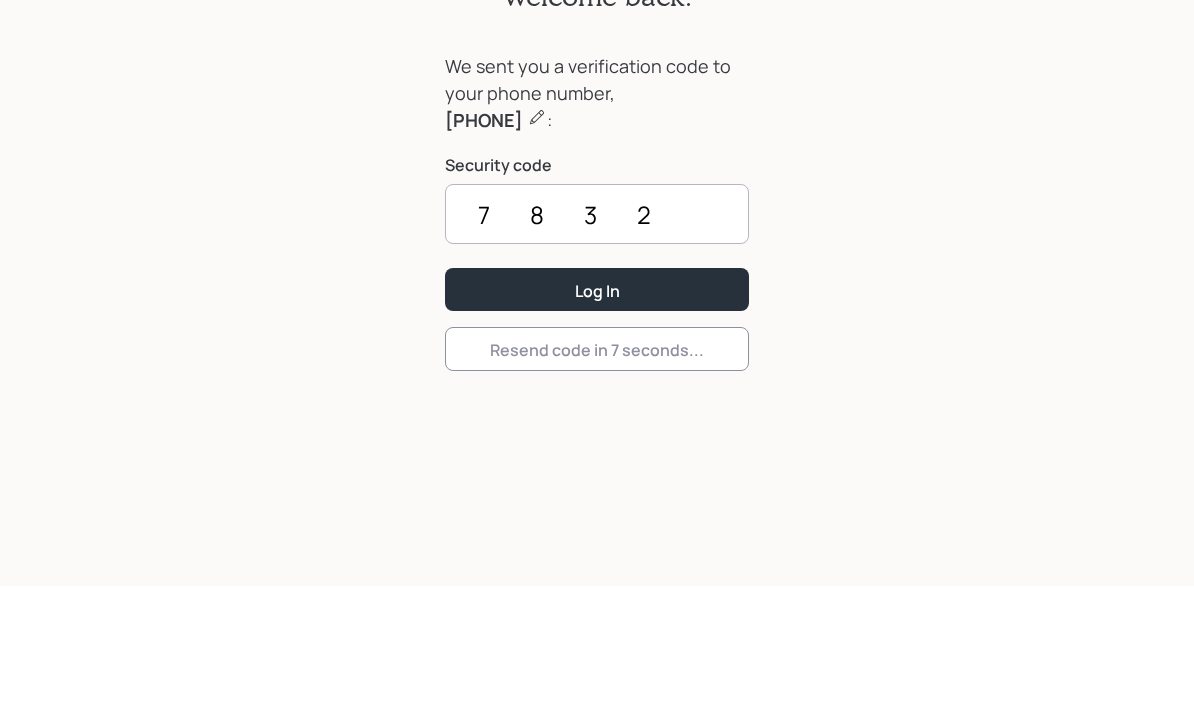 click on "Log In" at bounding box center [597, 430] 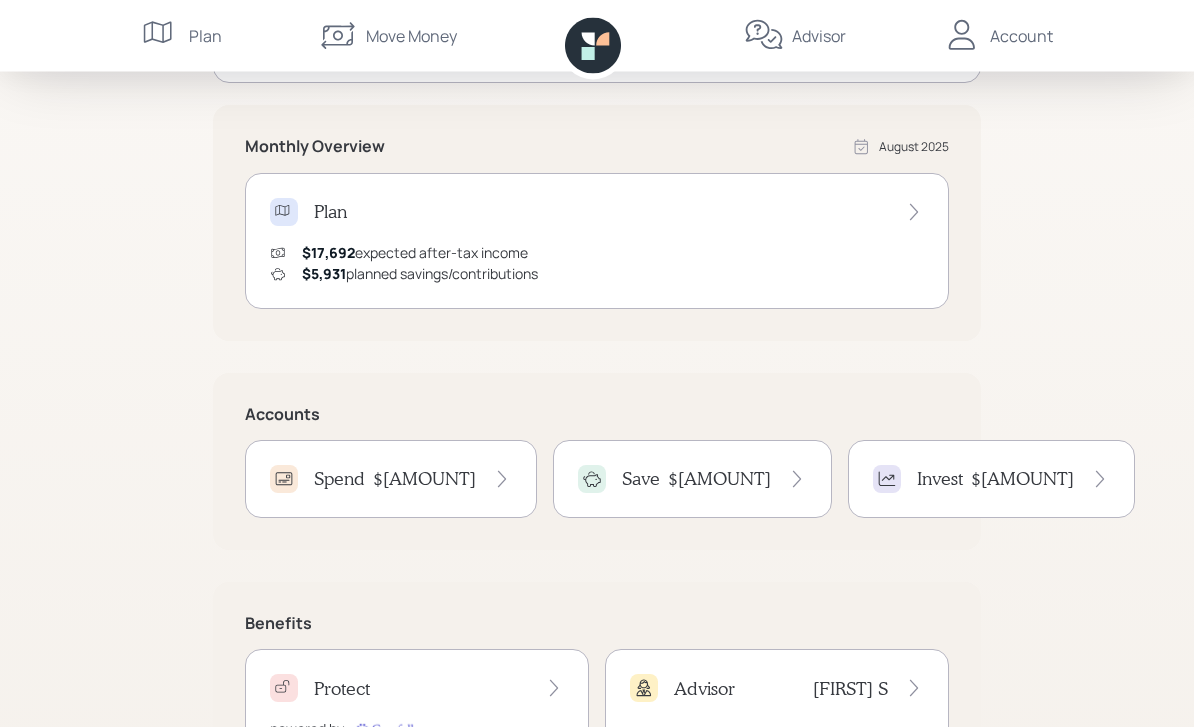 scroll, scrollTop: 373, scrollLeft: 0, axis: vertical 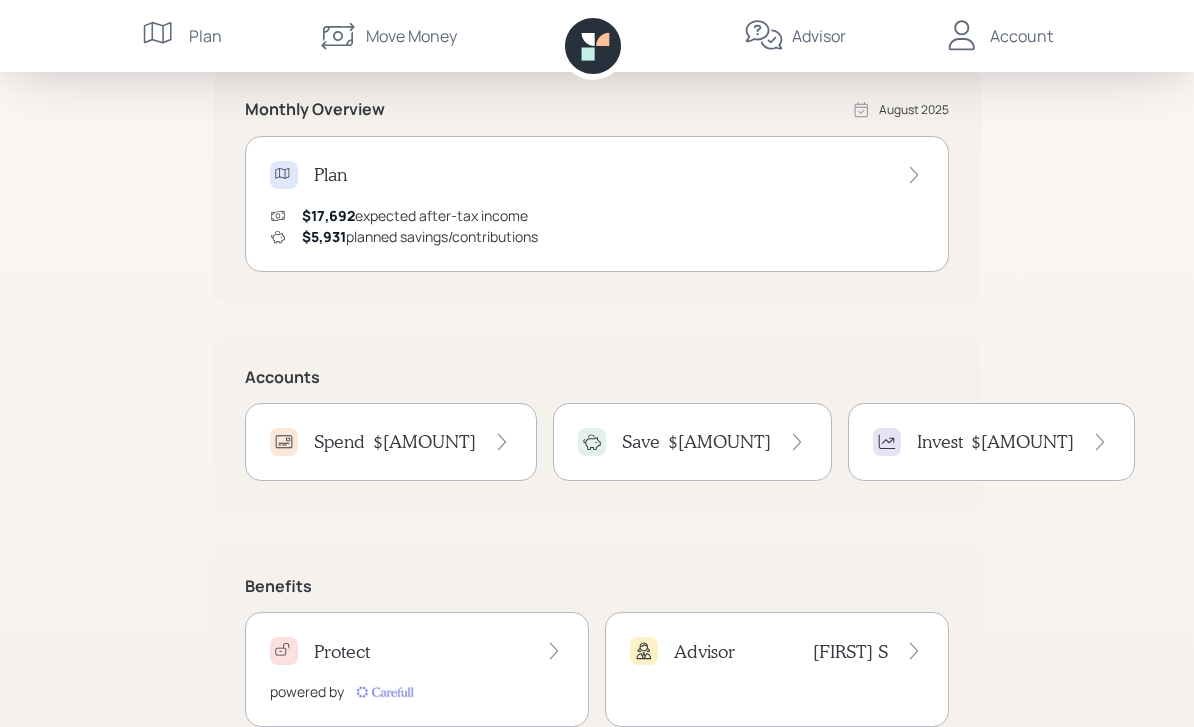 click on "$[AMOUNT]" at bounding box center (424, 442) 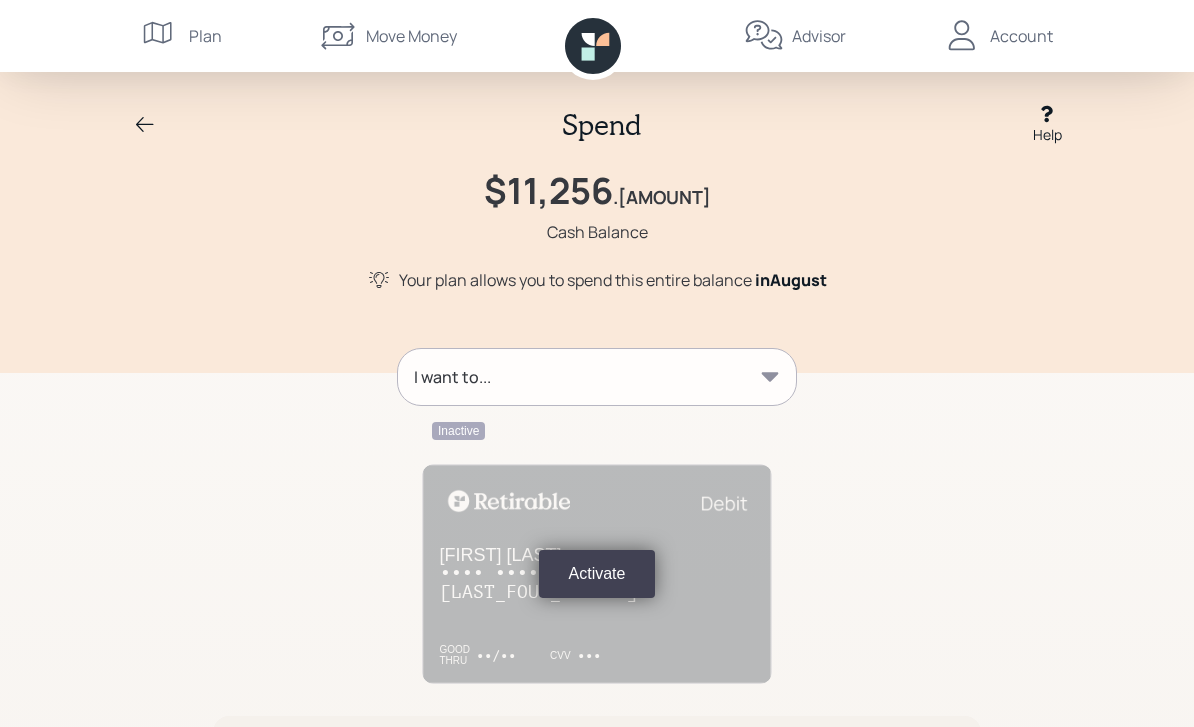 click on "I want to..." at bounding box center [597, 377] 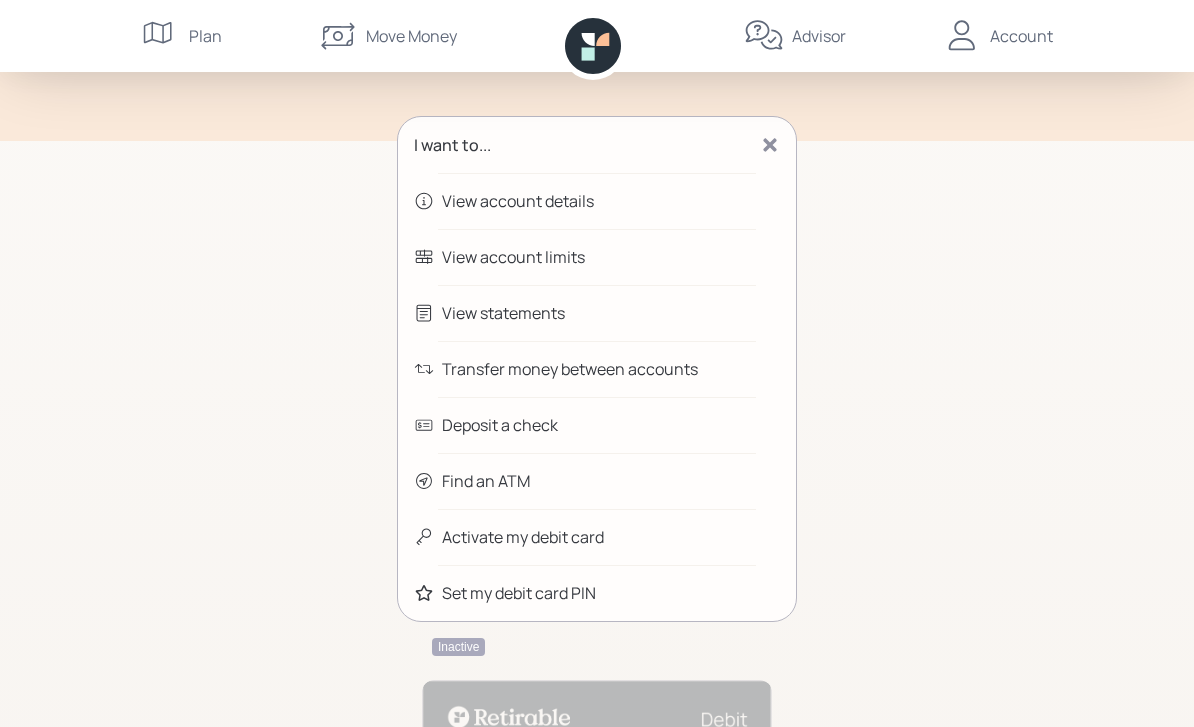 scroll, scrollTop: 219, scrollLeft: 0, axis: vertical 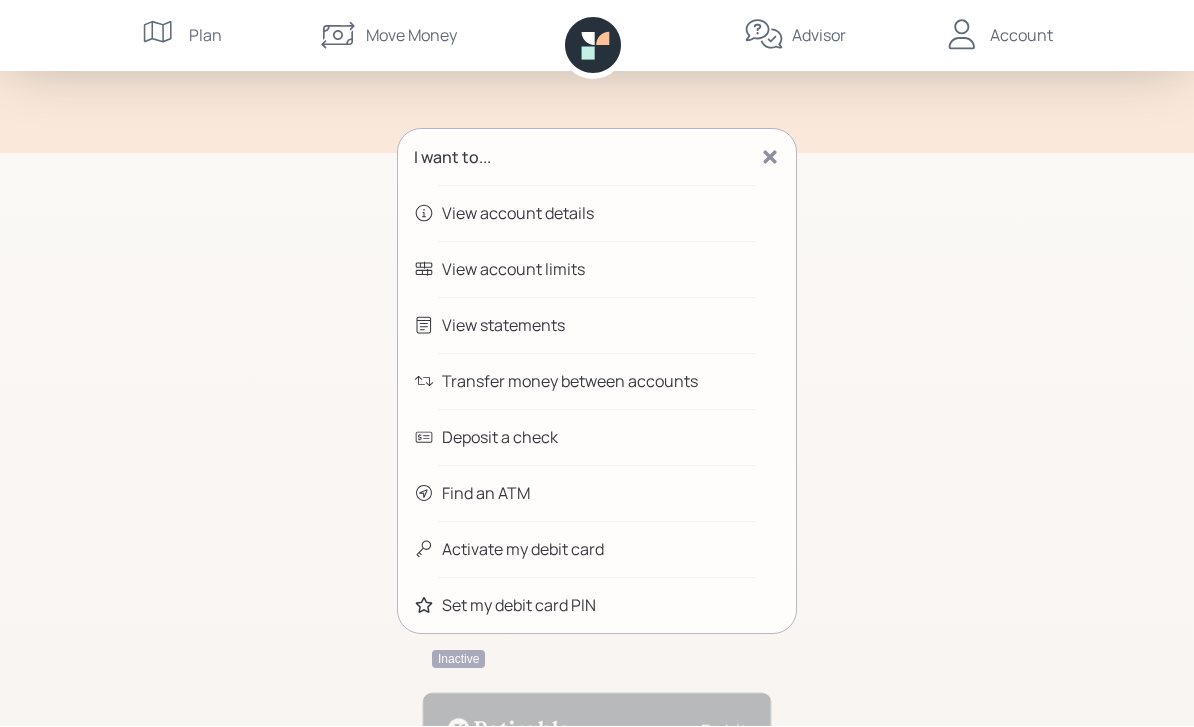 click on "Transfer money between accounts" at bounding box center (570, 382) 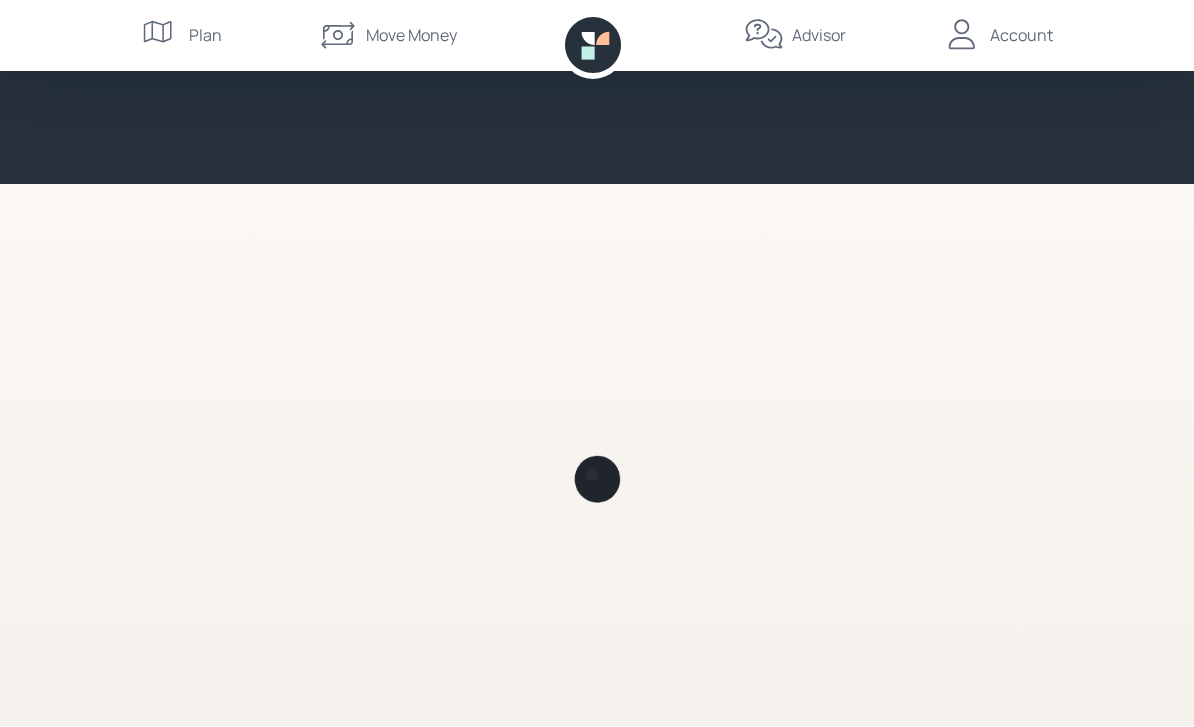scroll, scrollTop: 0, scrollLeft: 0, axis: both 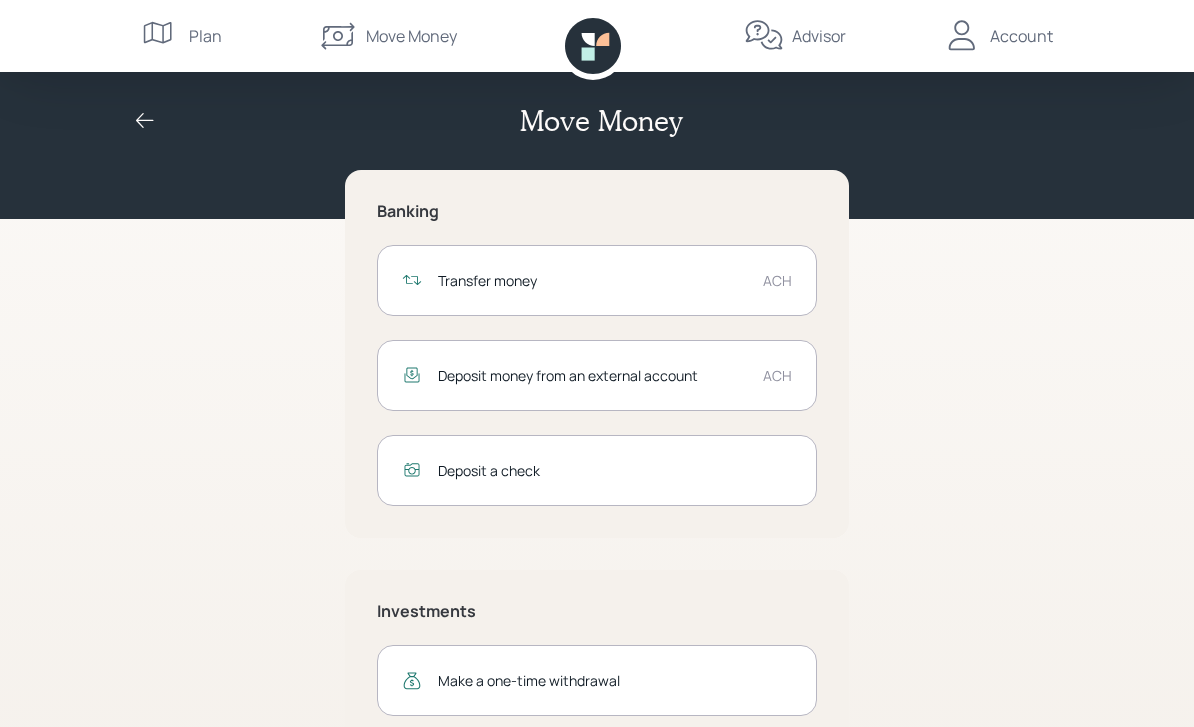 click on "Deposit money from an external account" at bounding box center (592, 375) 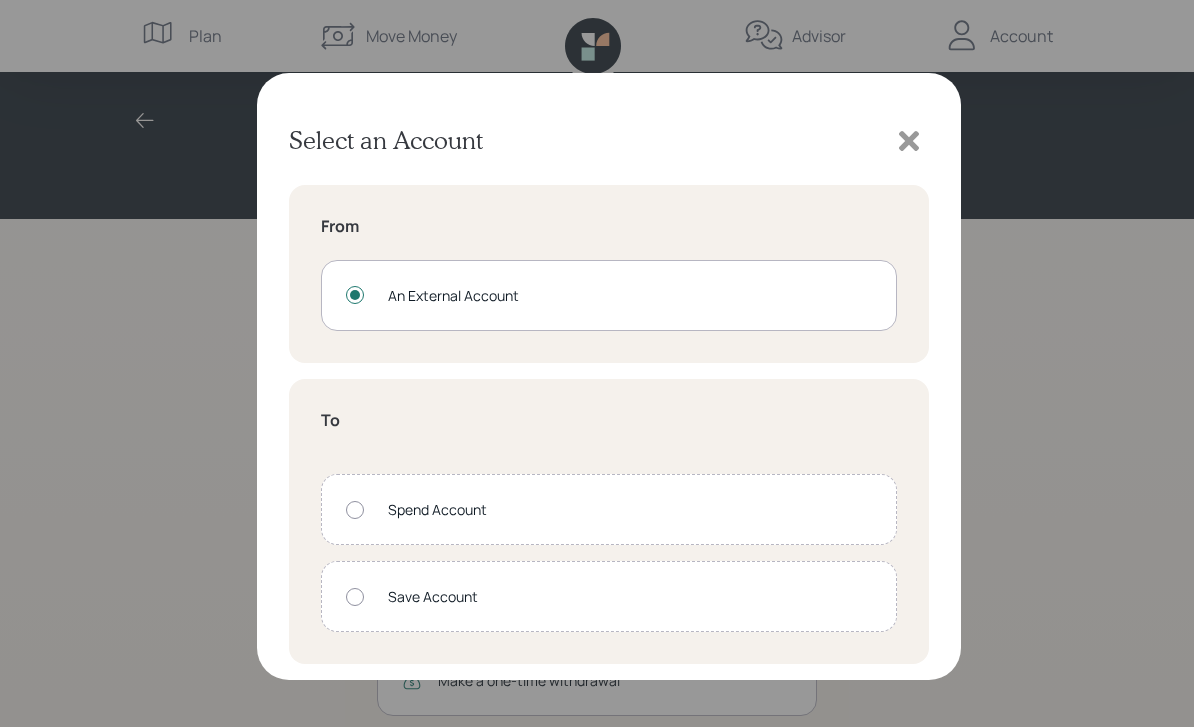 click on "Spend Account" at bounding box center (630, 509) 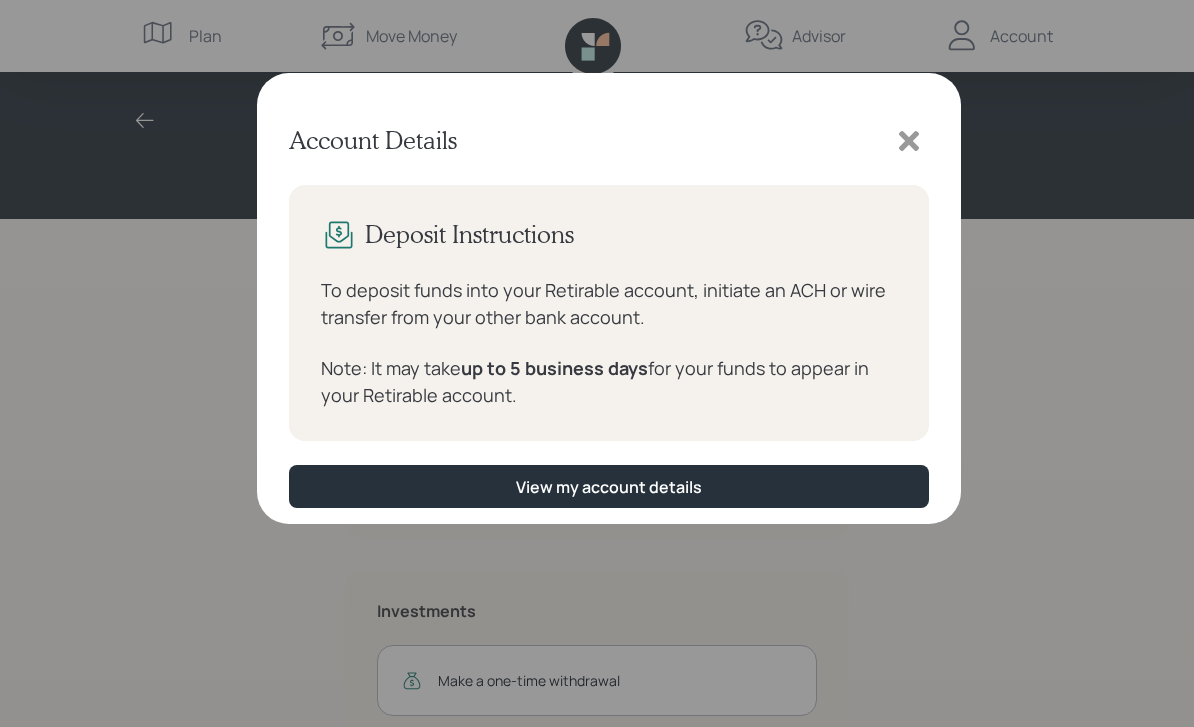 click on "View my account details" at bounding box center (609, 487) 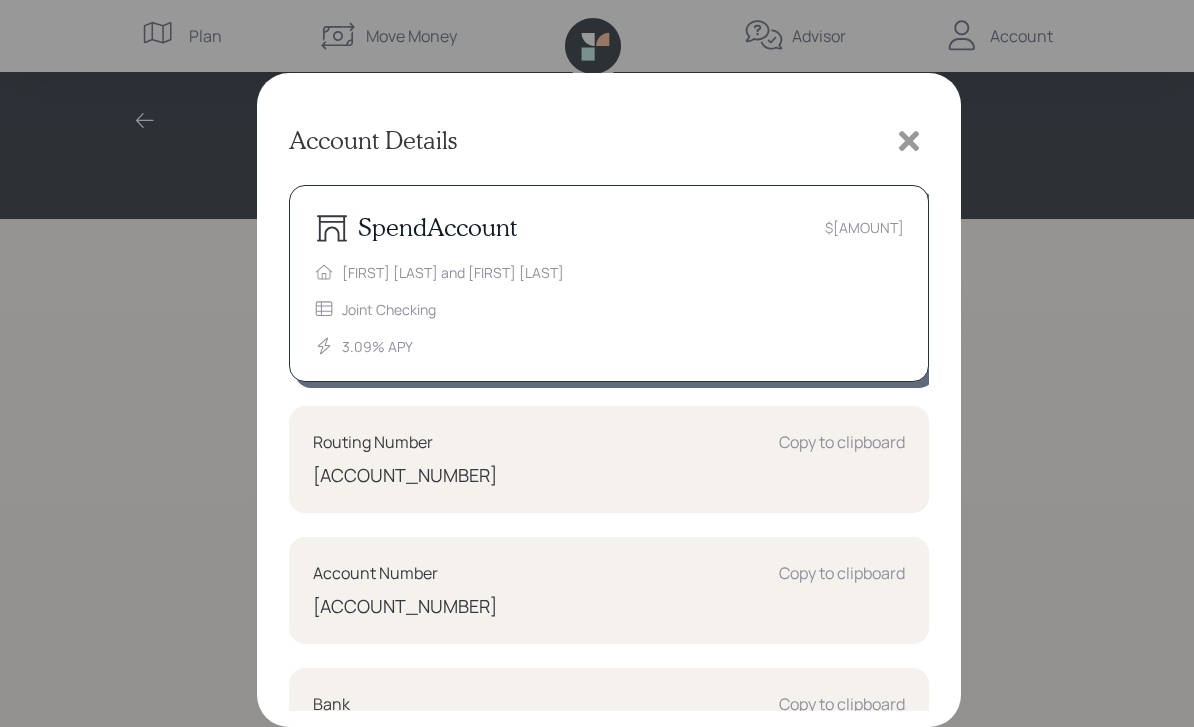 click 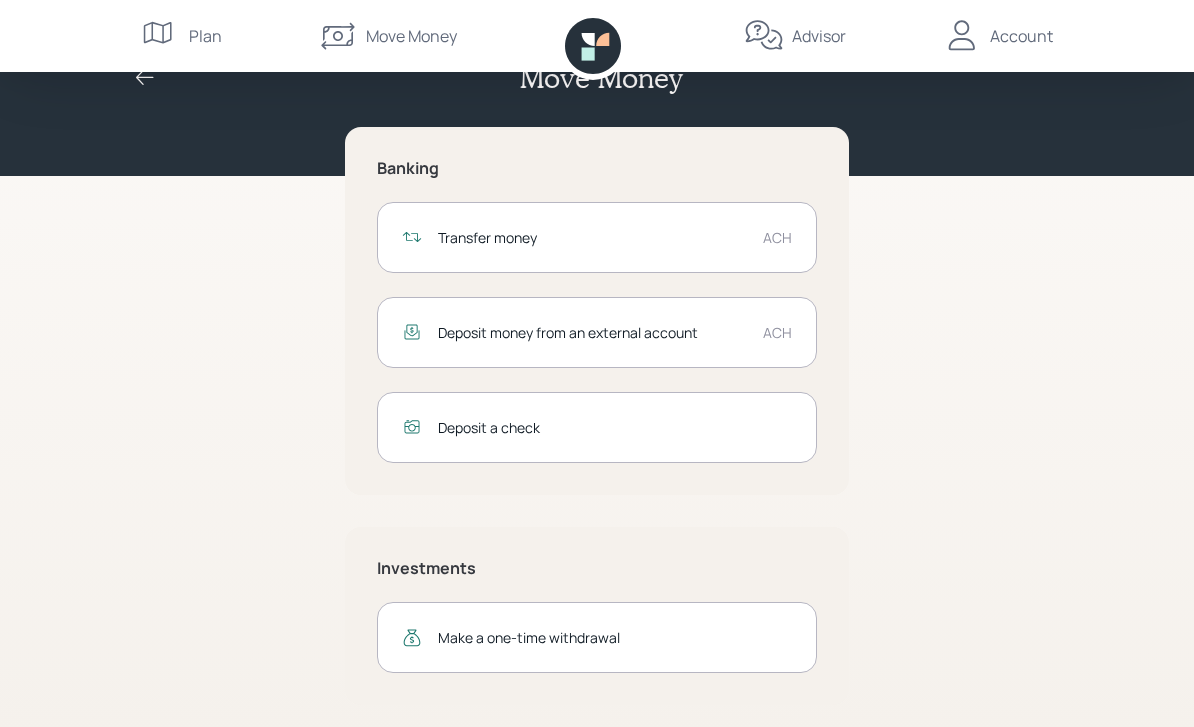 scroll, scrollTop: 52, scrollLeft: 0, axis: vertical 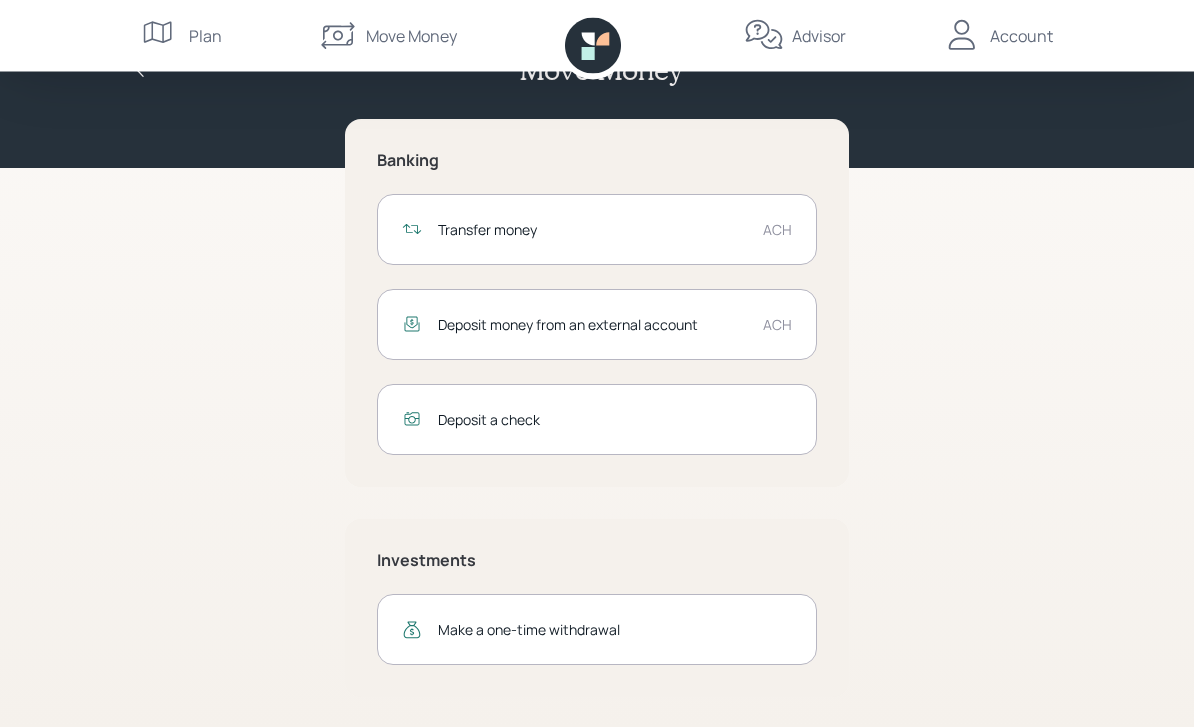 click on "Deposit money from an external account" at bounding box center (592, 325) 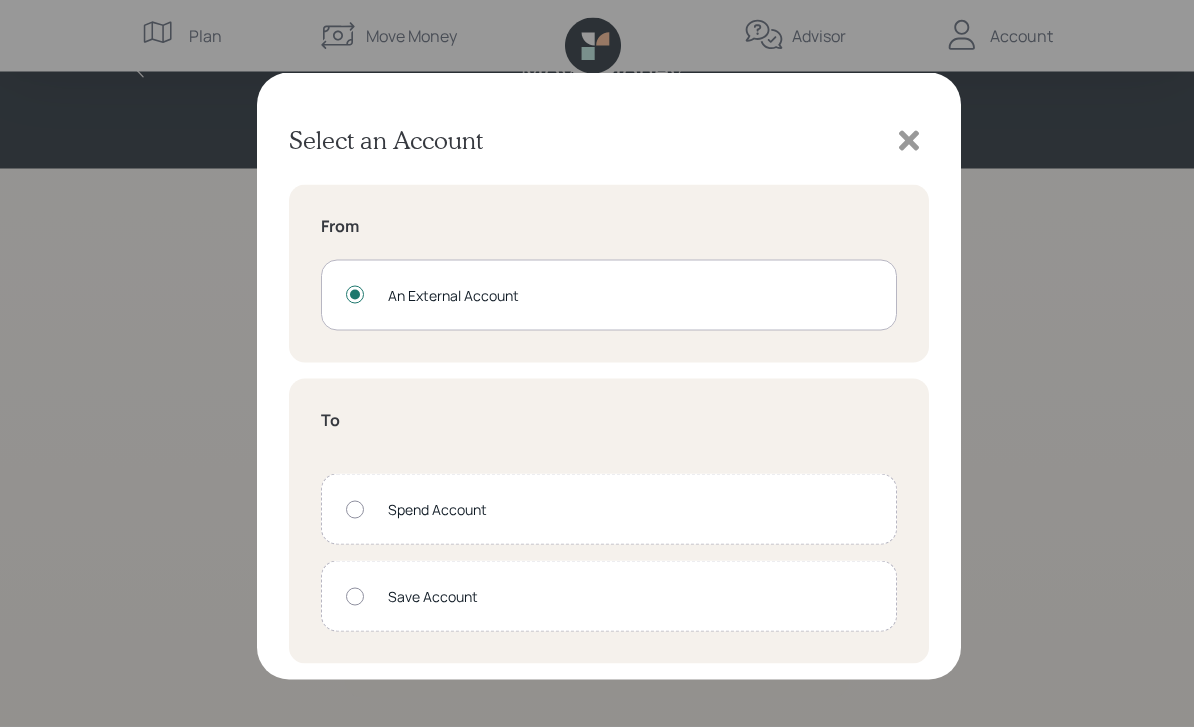 scroll, scrollTop: 51, scrollLeft: 0, axis: vertical 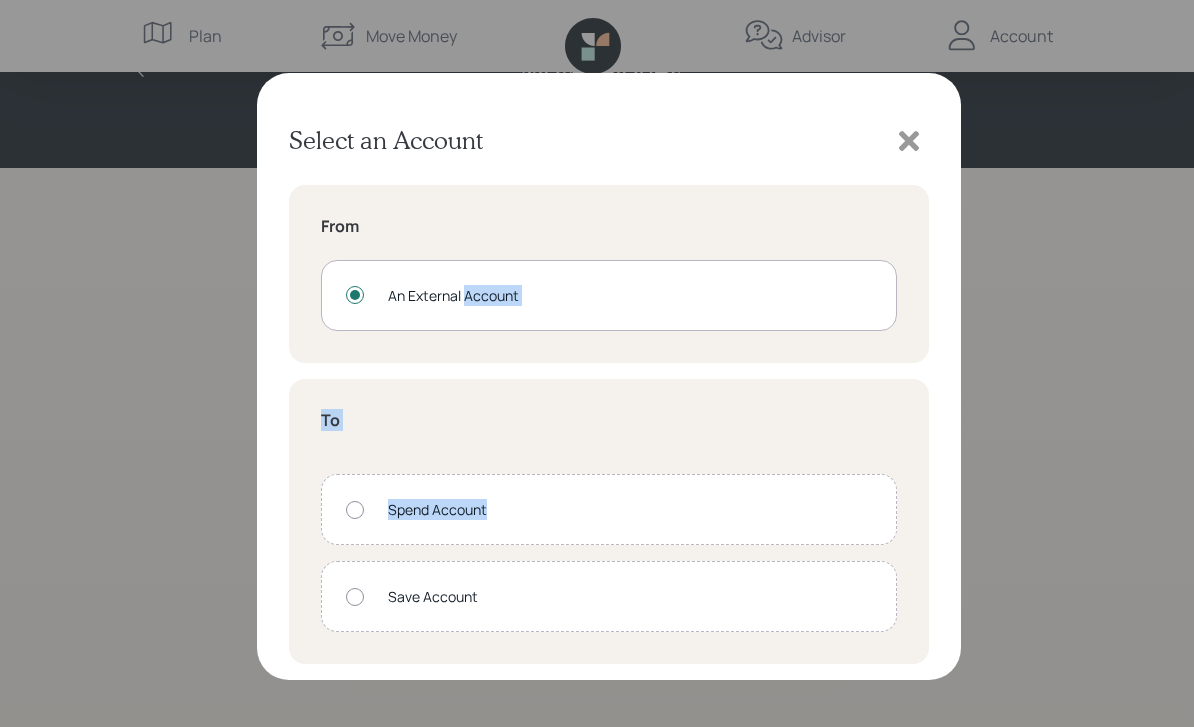 click on "An External Account" at bounding box center (630, 295) 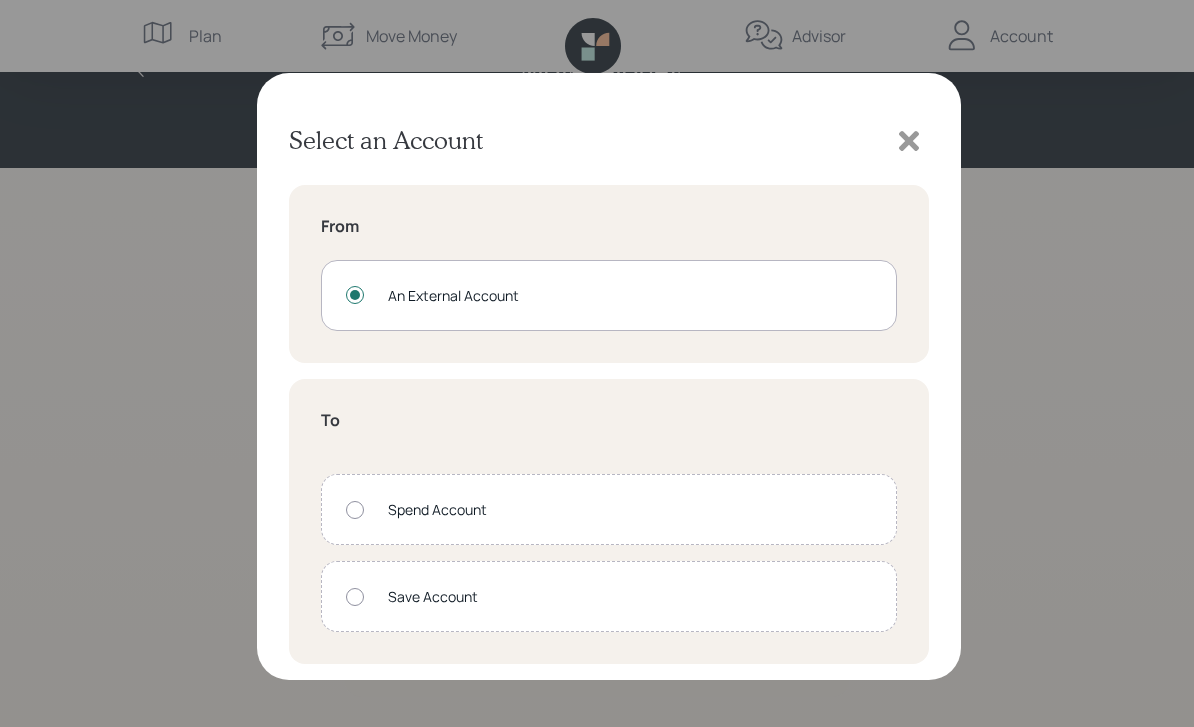 click on "An External Account" at bounding box center (630, 295) 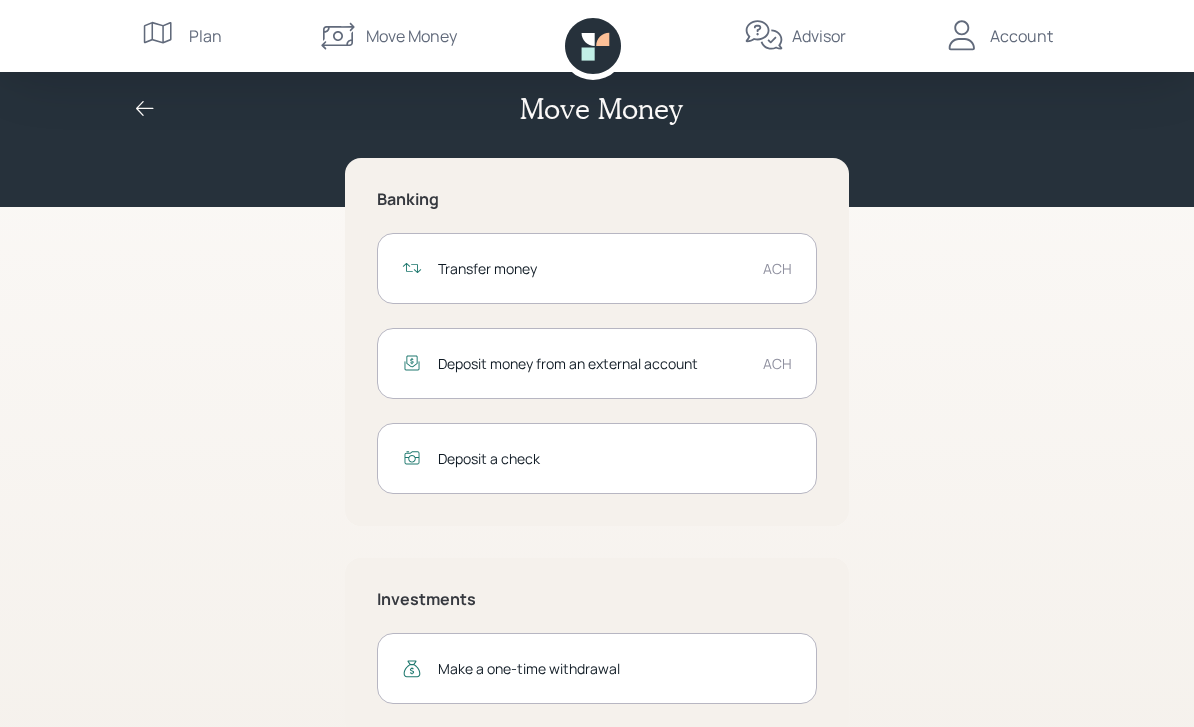 scroll, scrollTop: 0, scrollLeft: 0, axis: both 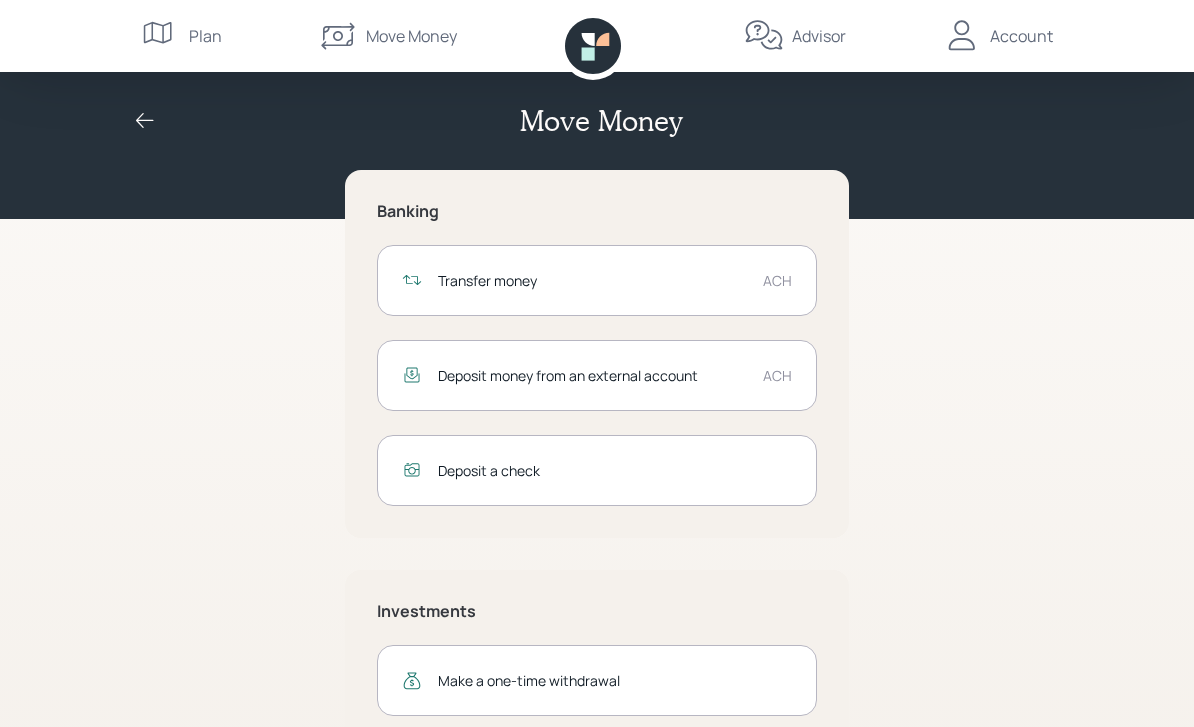 click on "Transfer money" at bounding box center [592, 280] 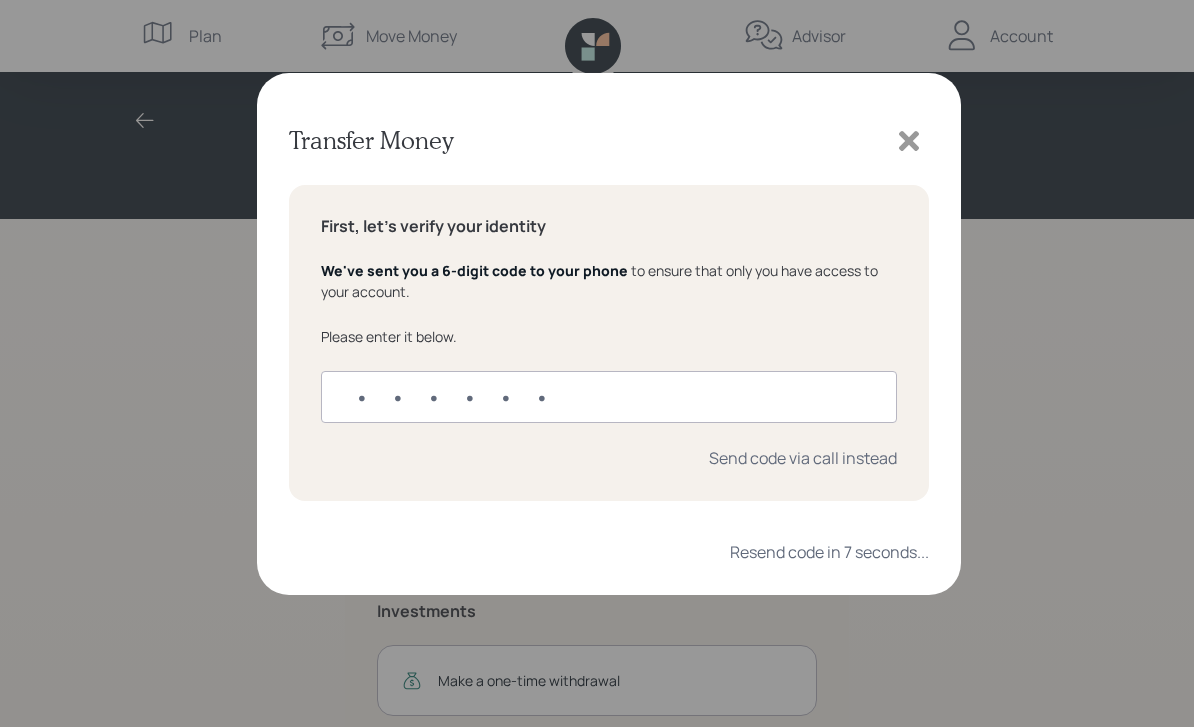 click at bounding box center (609, 397) 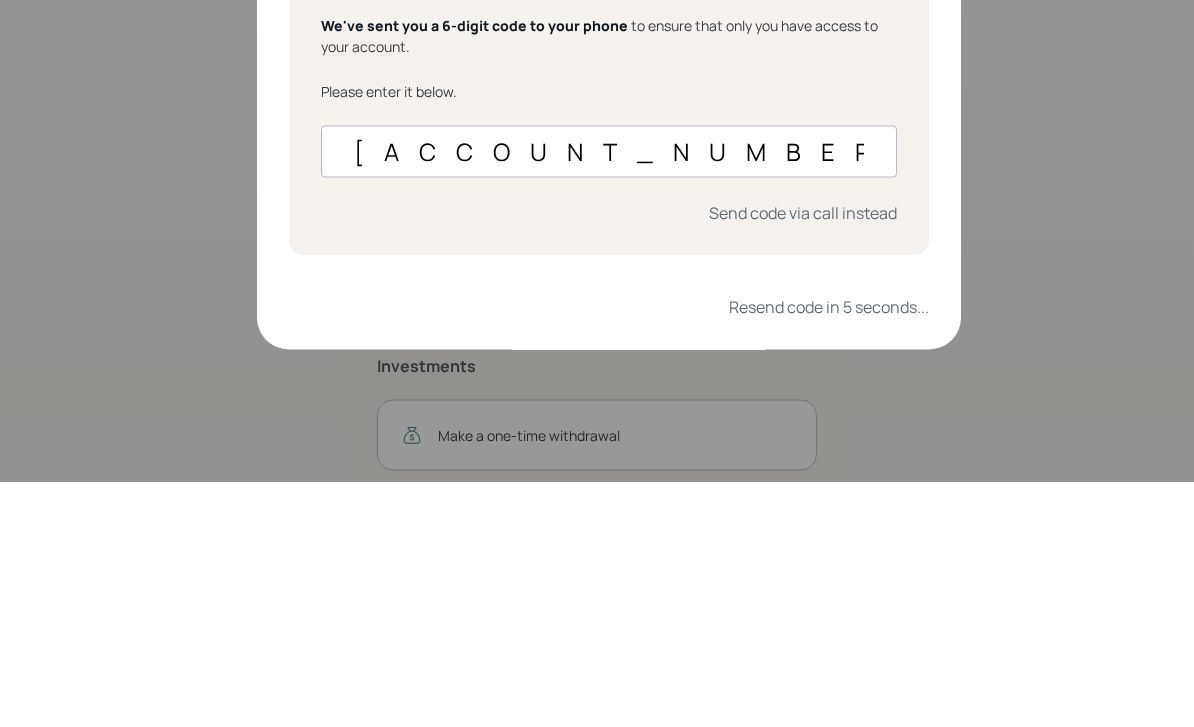 type on "[ACCOUNT_NUMBER]" 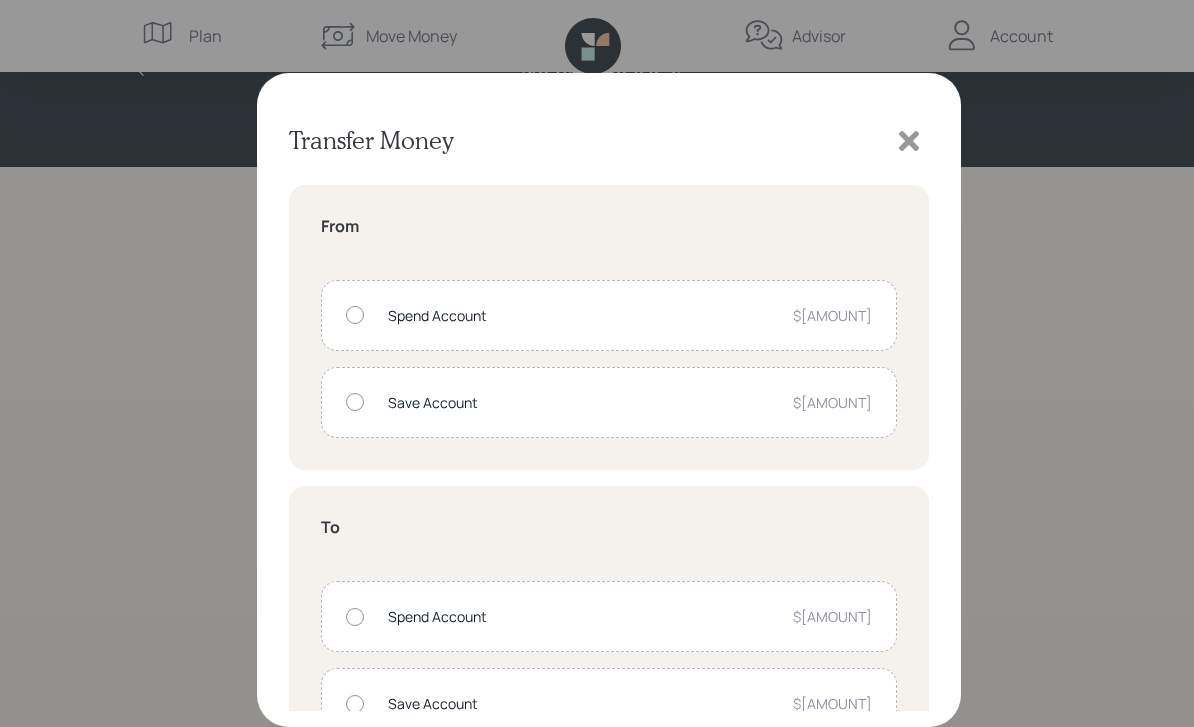 click on "Spend Account $[AMOUNT]" at bounding box center (609, 315) 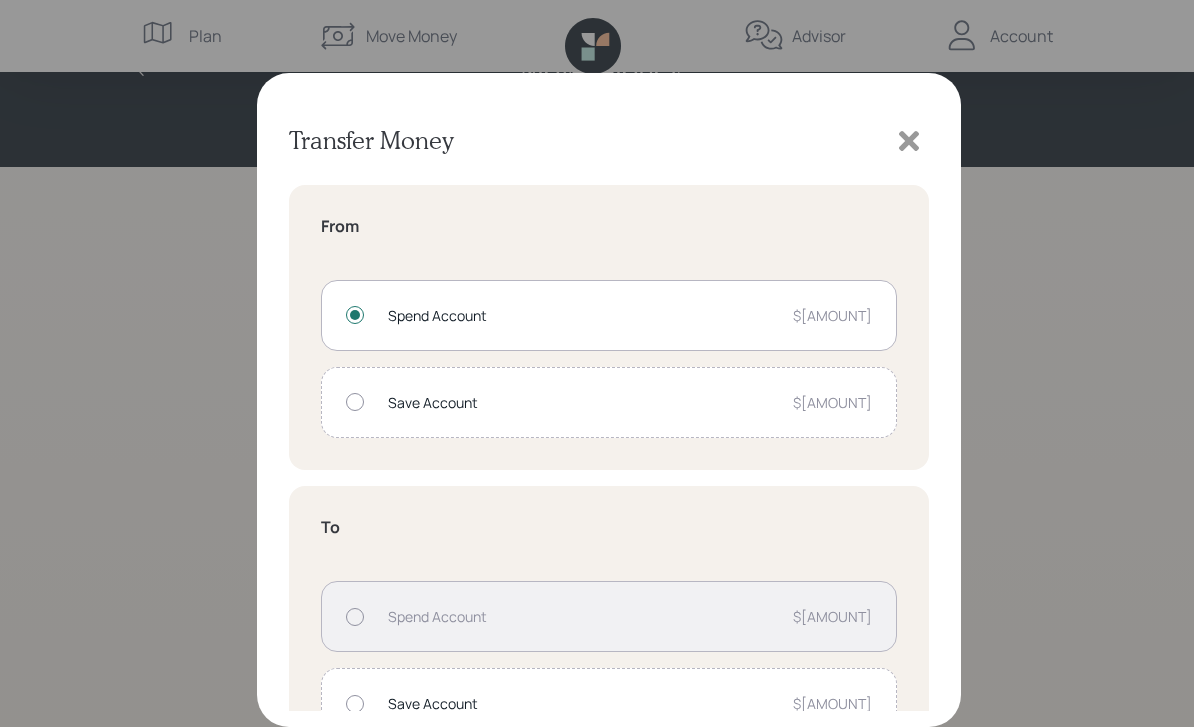 radio on "true" 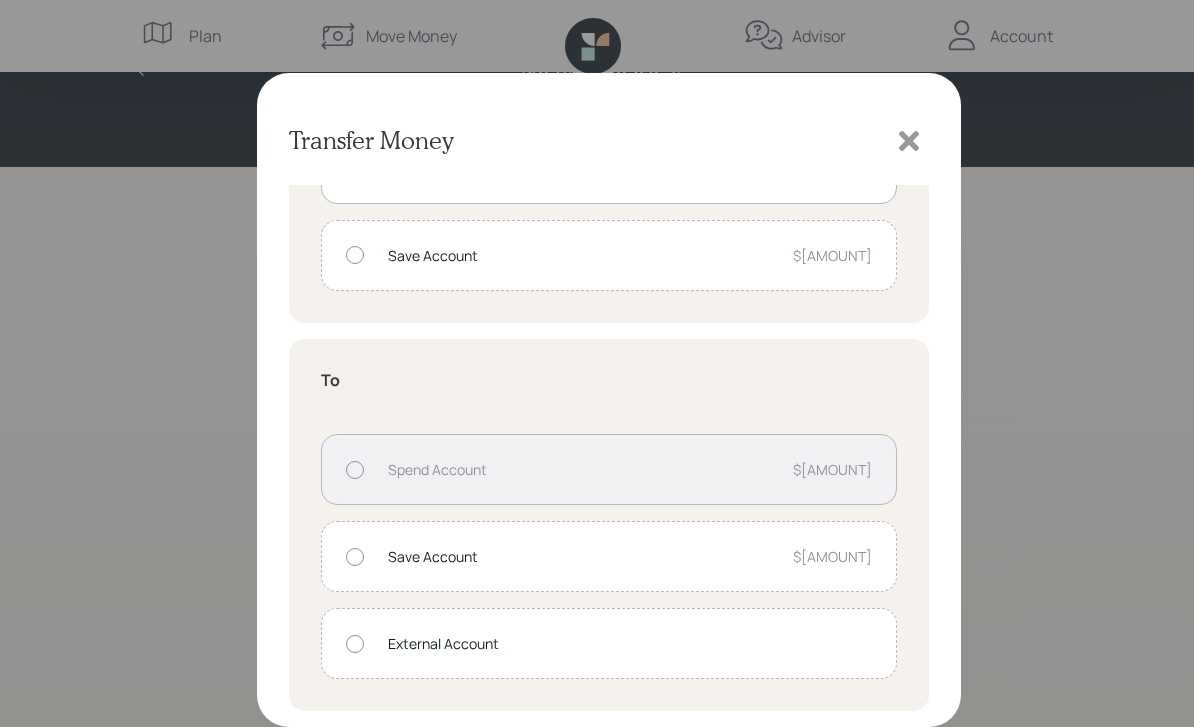 scroll, scrollTop: 147, scrollLeft: 0, axis: vertical 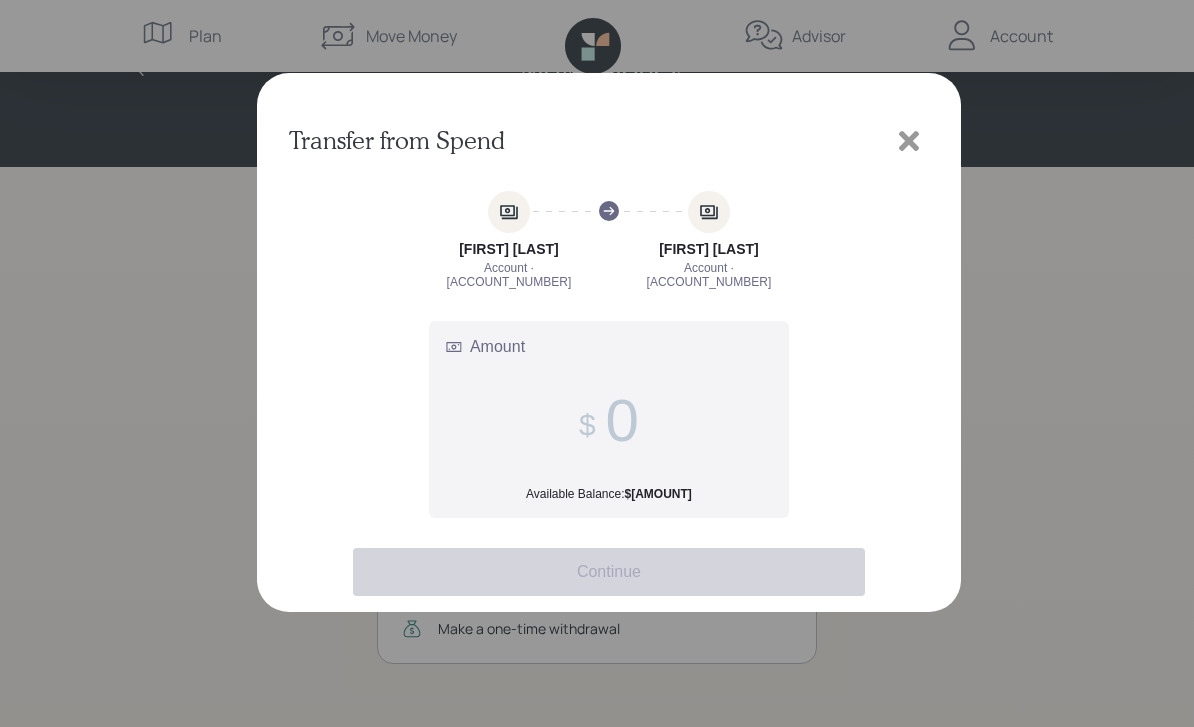 click on "Amount Available Balance:  $[AMOUNT]" at bounding box center (622, 420) 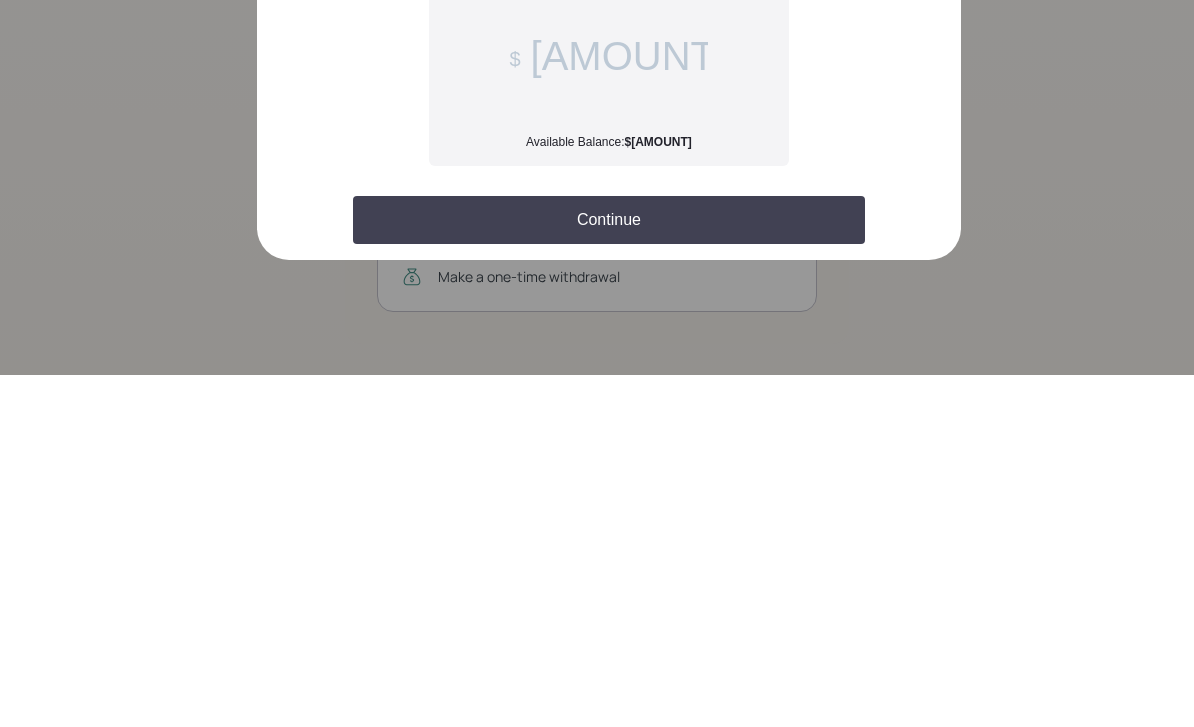 type on "[AMOUNT].00" 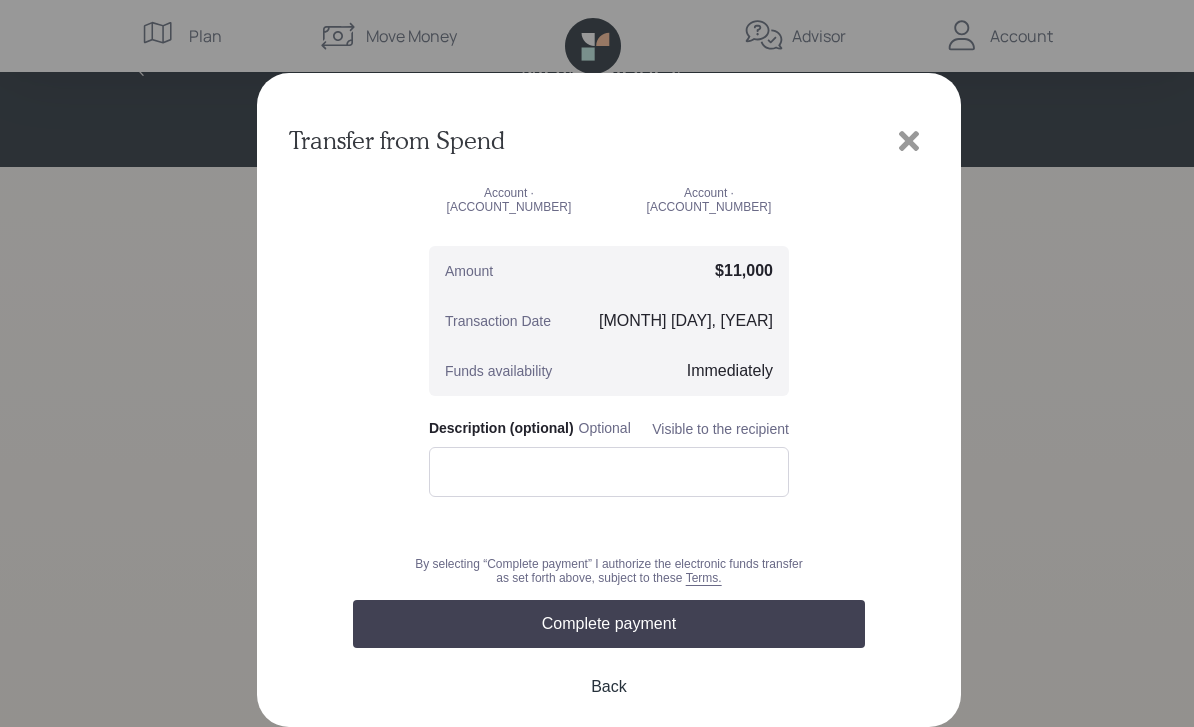 scroll, scrollTop: 129, scrollLeft: 0, axis: vertical 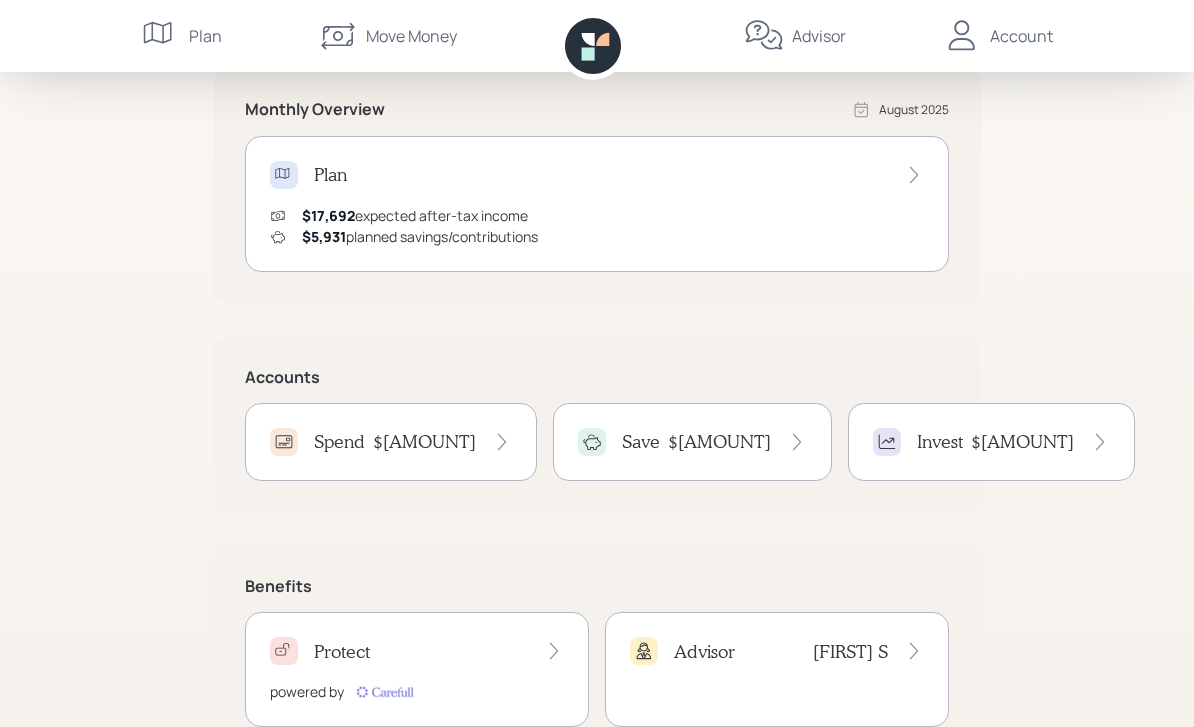 click on "$[AMOUNT]" at bounding box center (719, 442) 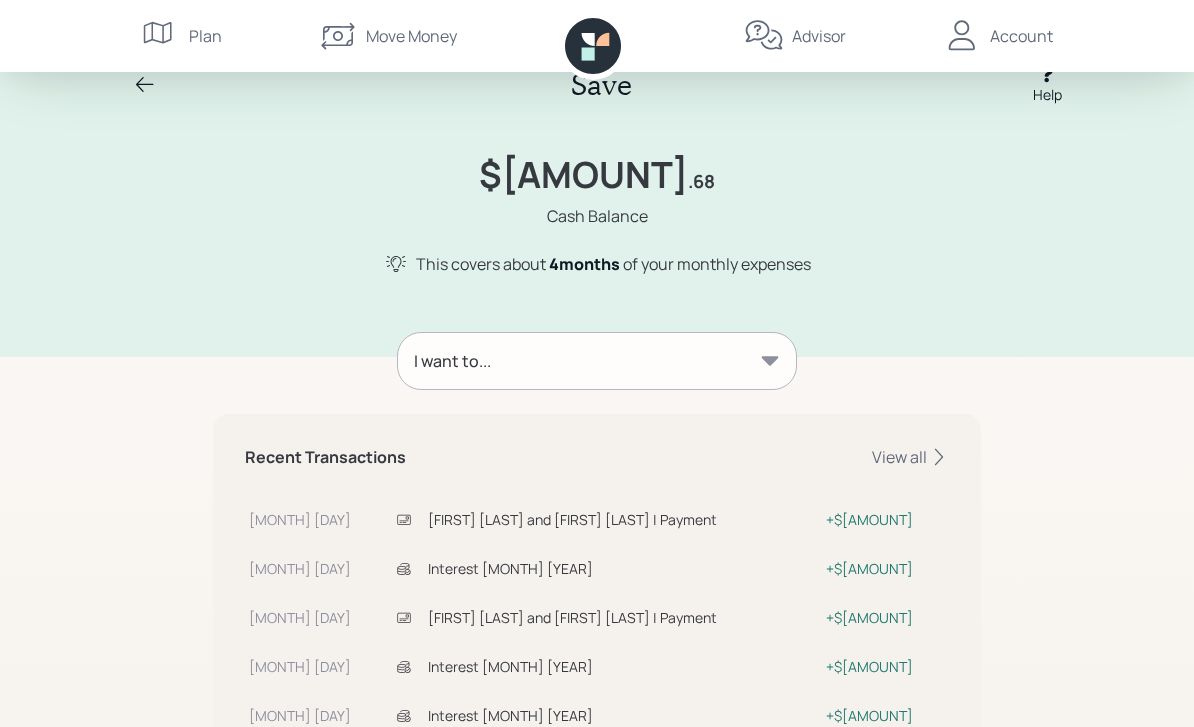 scroll, scrollTop: 46, scrollLeft: 0, axis: vertical 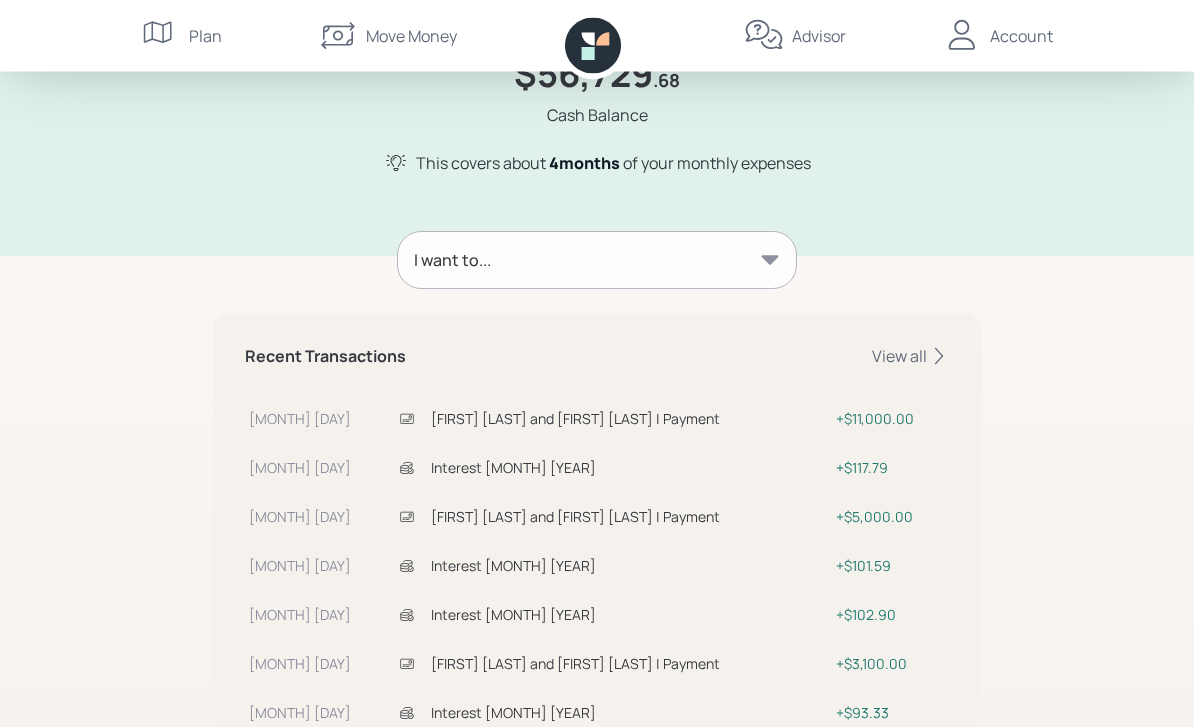 click on "$117.79" at bounding box center (890, 468) 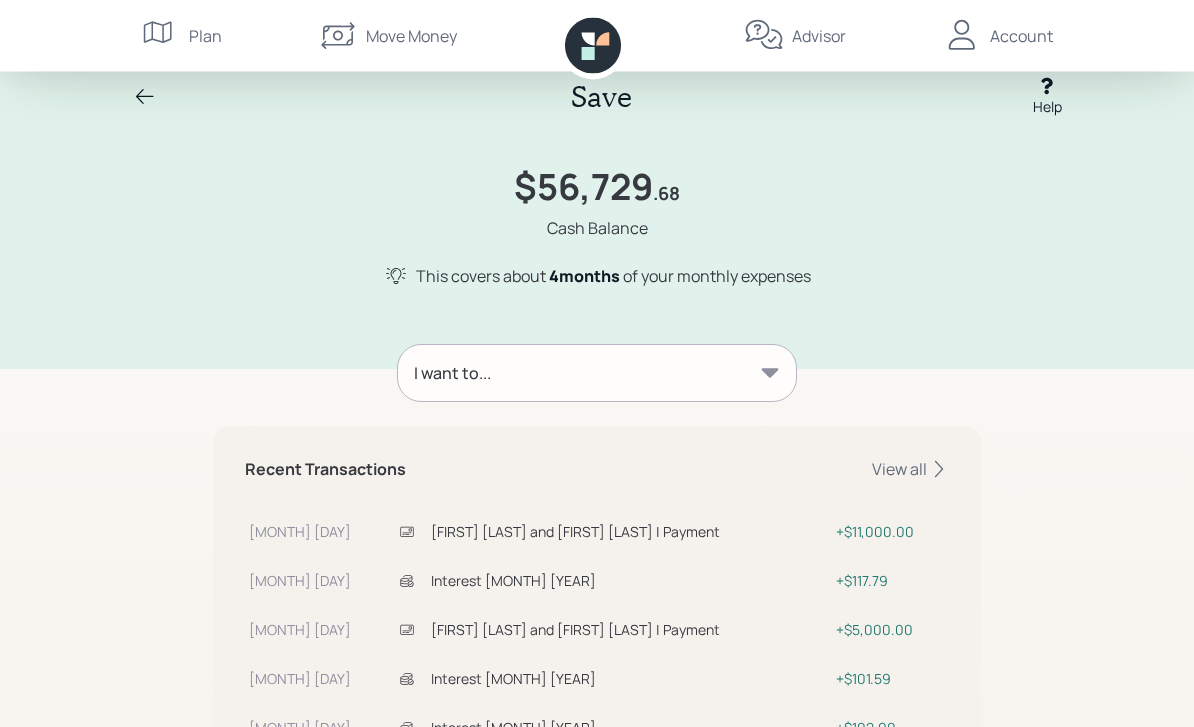 scroll, scrollTop: 0, scrollLeft: 0, axis: both 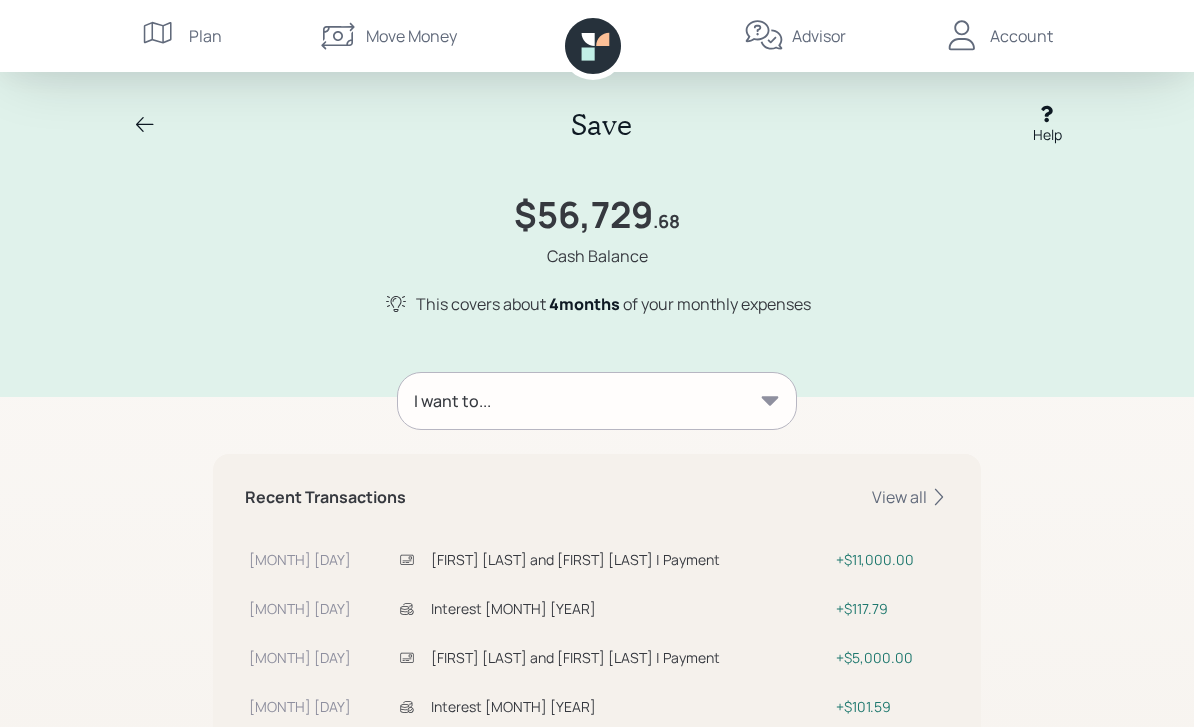 click 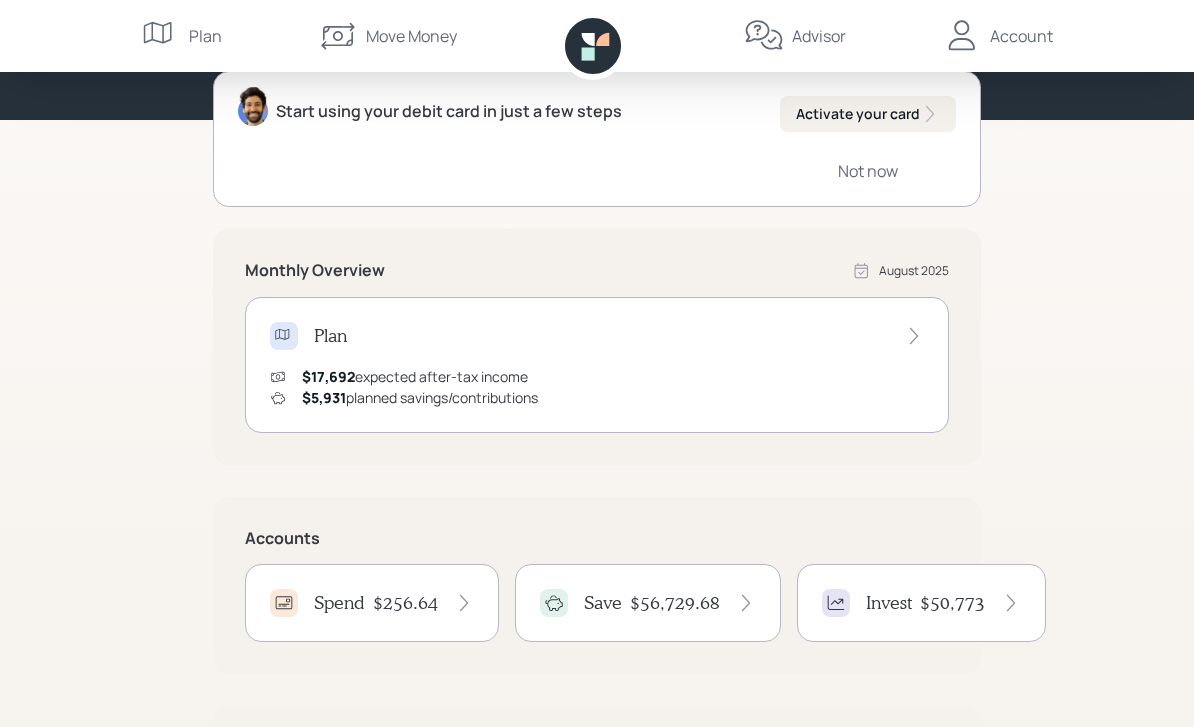 scroll, scrollTop: 210, scrollLeft: 0, axis: vertical 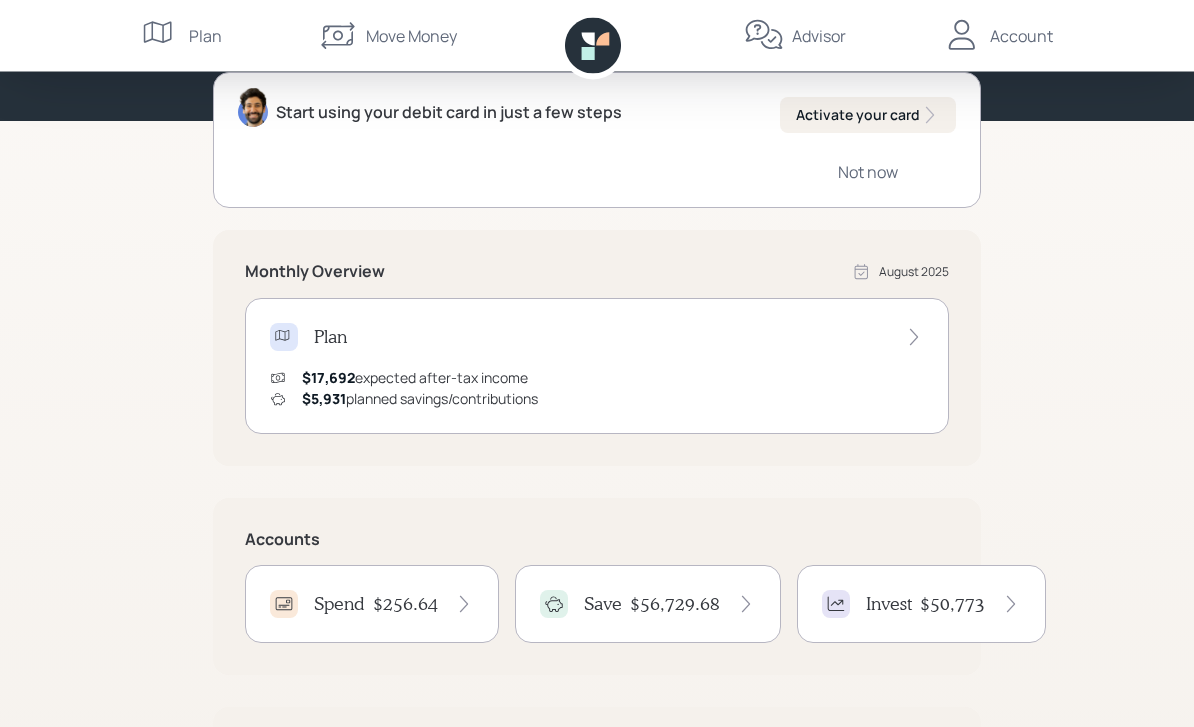 click on "Invest" at bounding box center (889, 605) 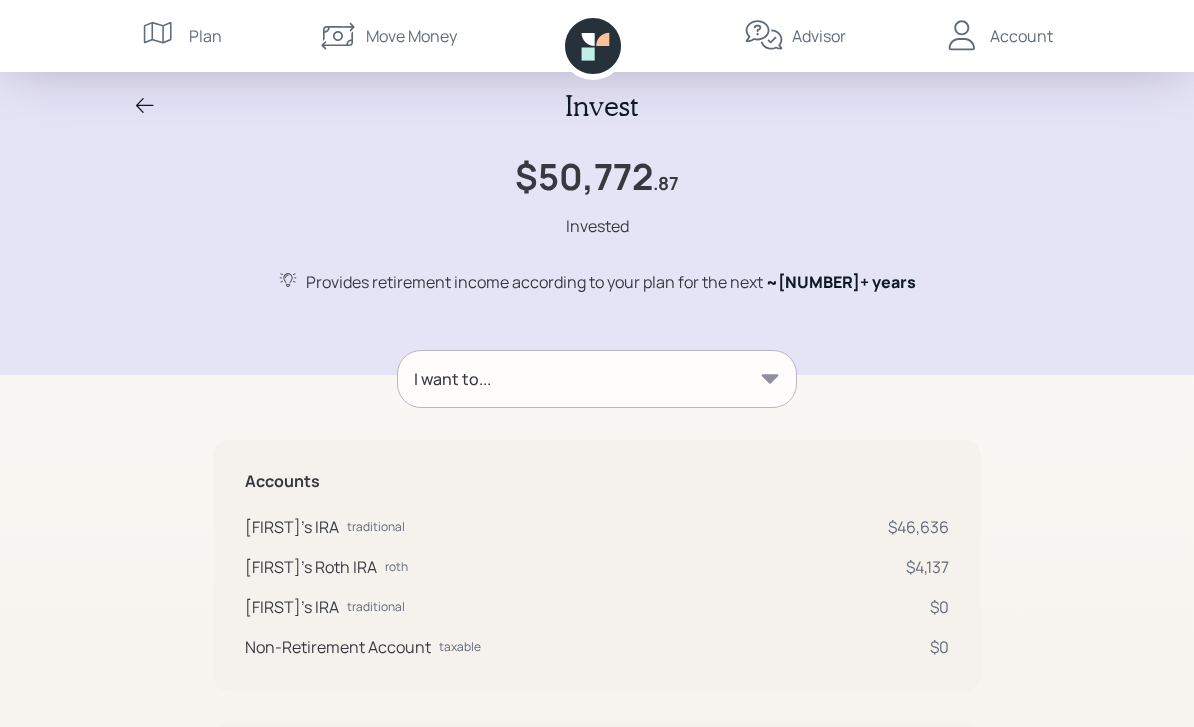 scroll, scrollTop: 0, scrollLeft: 0, axis: both 